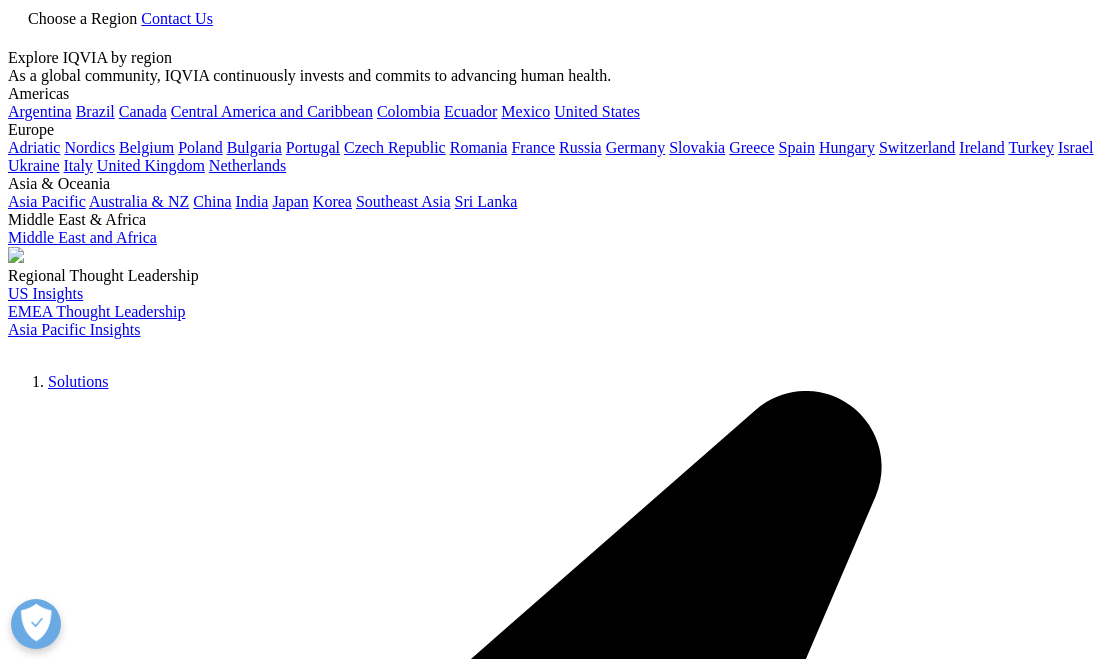 scroll, scrollTop: 0, scrollLeft: 0, axis: both 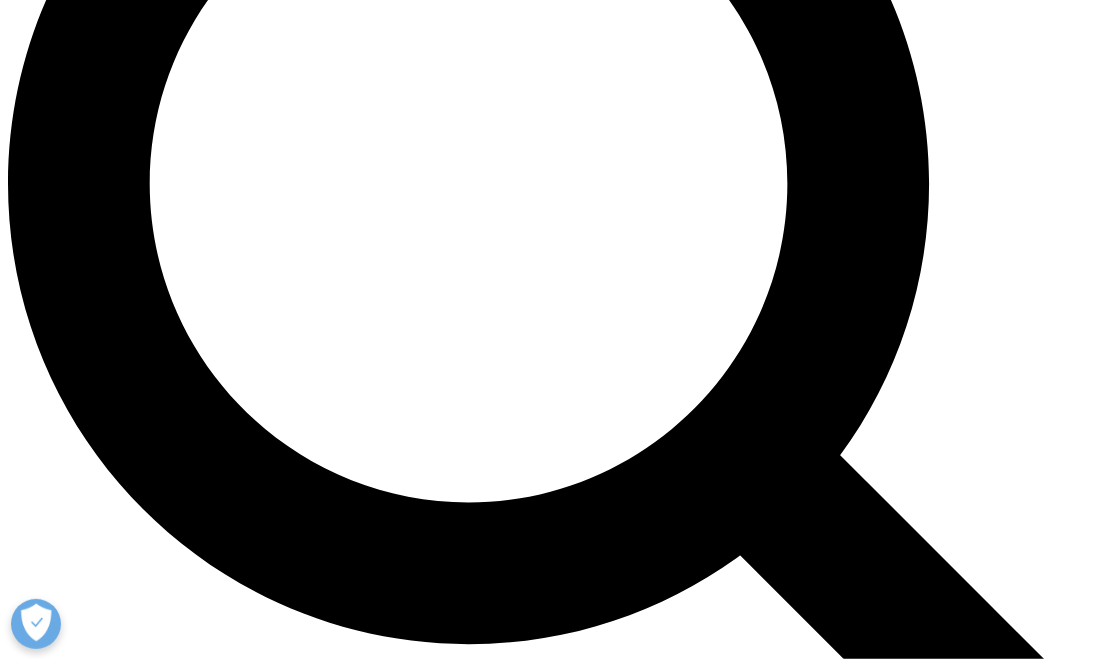 drag, startPoint x: 525, startPoint y: 379, endPoint x: 427, endPoint y: 388, distance: 98.4124 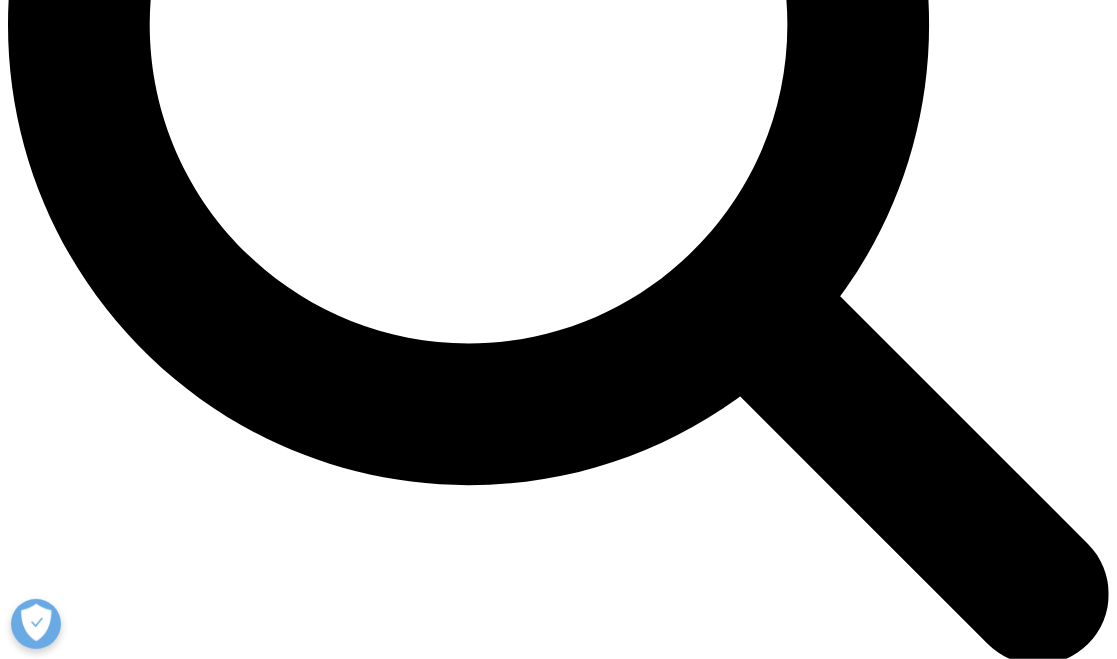 scroll, scrollTop: 1683, scrollLeft: 0, axis: vertical 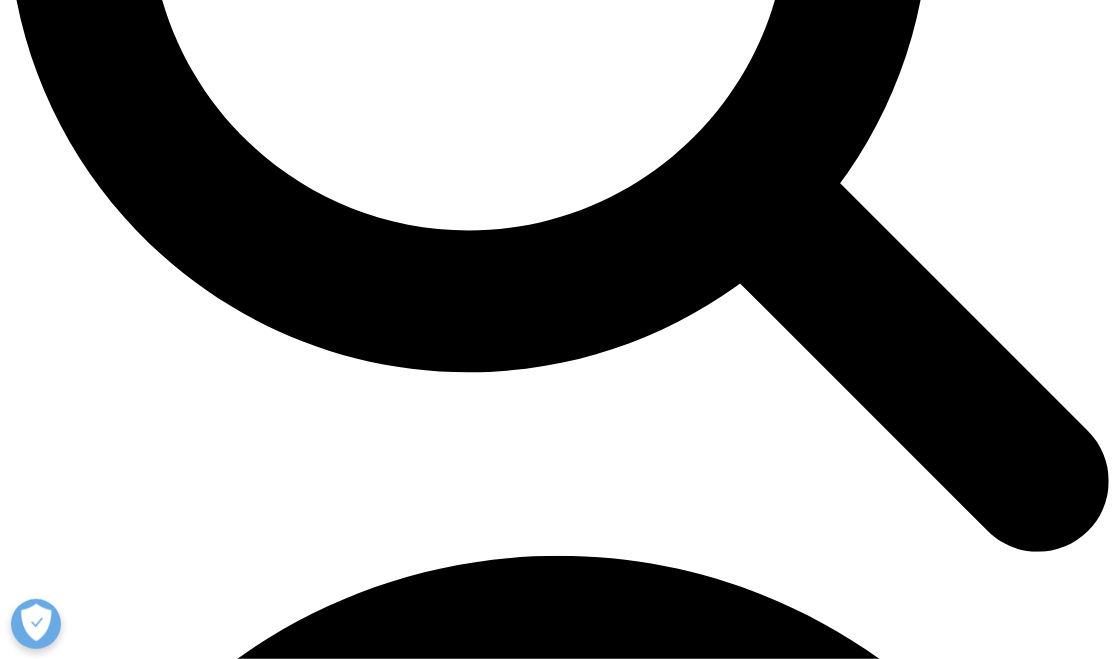 drag, startPoint x: 331, startPoint y: 248, endPoint x: 485, endPoint y: 238, distance: 154.32434 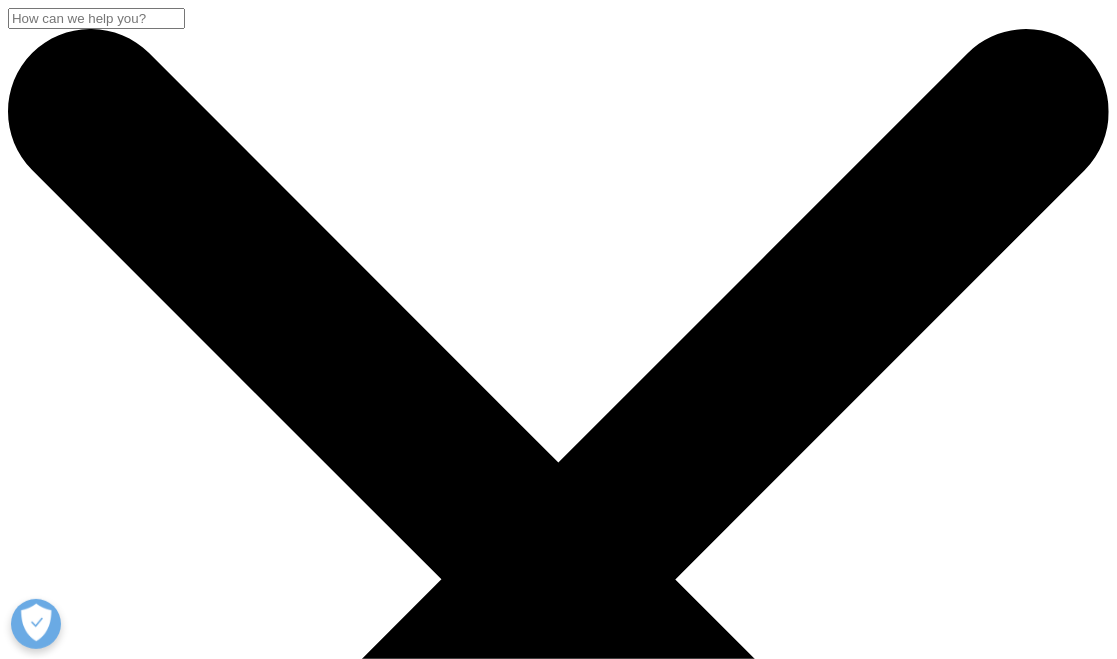 drag, startPoint x: 37, startPoint y: 268, endPoint x: 427, endPoint y: 437, distance: 425.04236 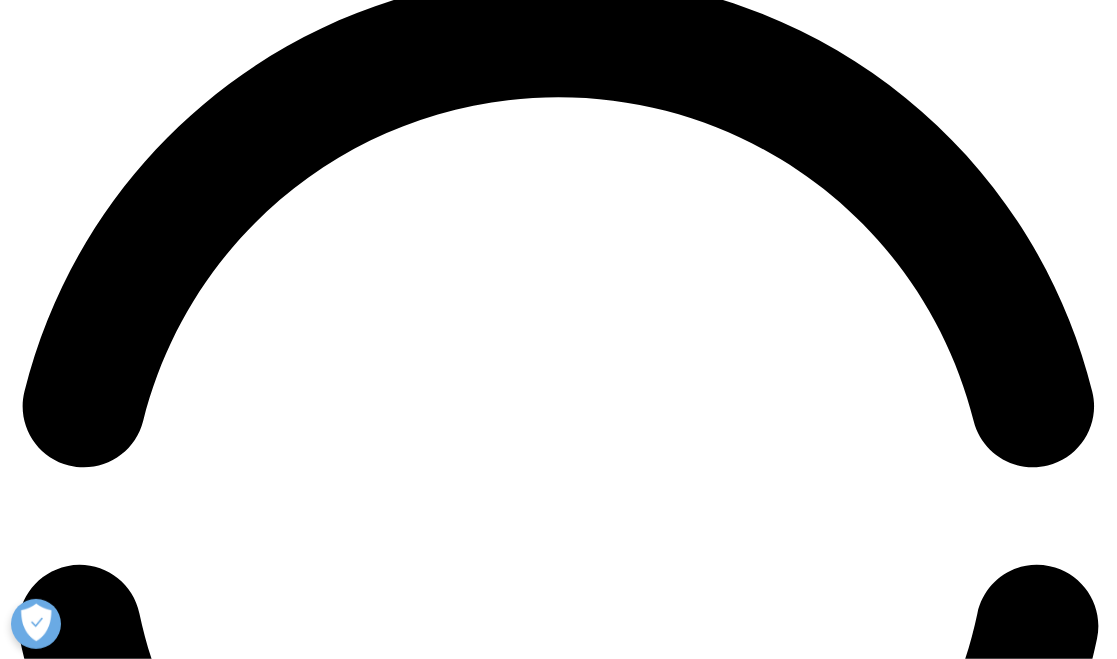 scroll, scrollTop: 2261, scrollLeft: 0, axis: vertical 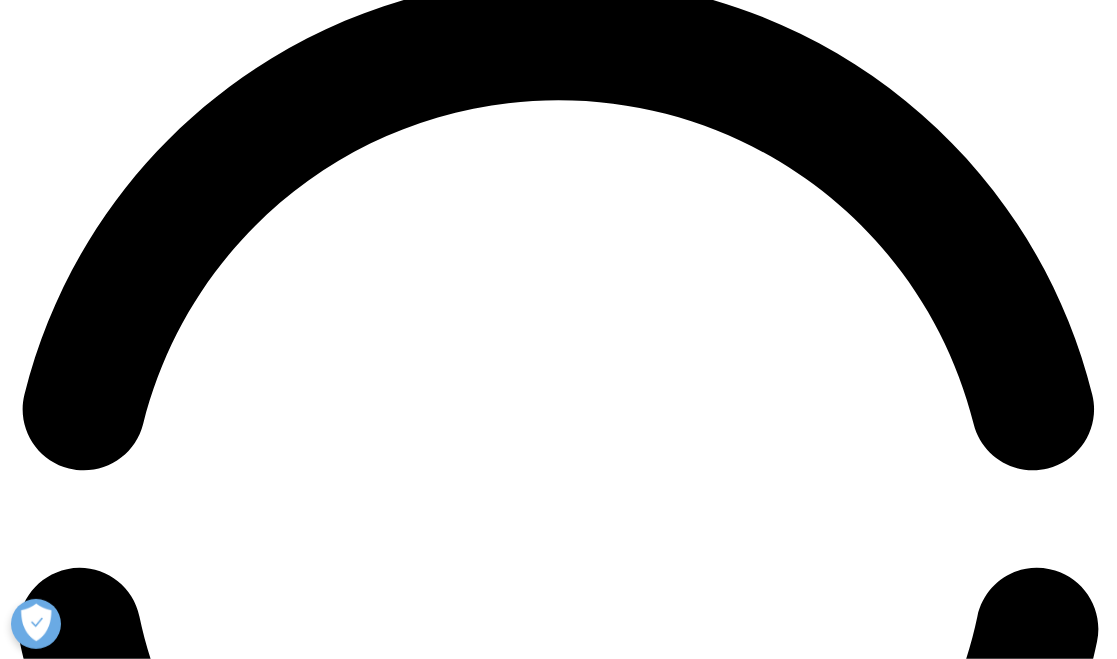 drag, startPoint x: 219, startPoint y: 109, endPoint x: 758, endPoint y: 117, distance: 539.0594 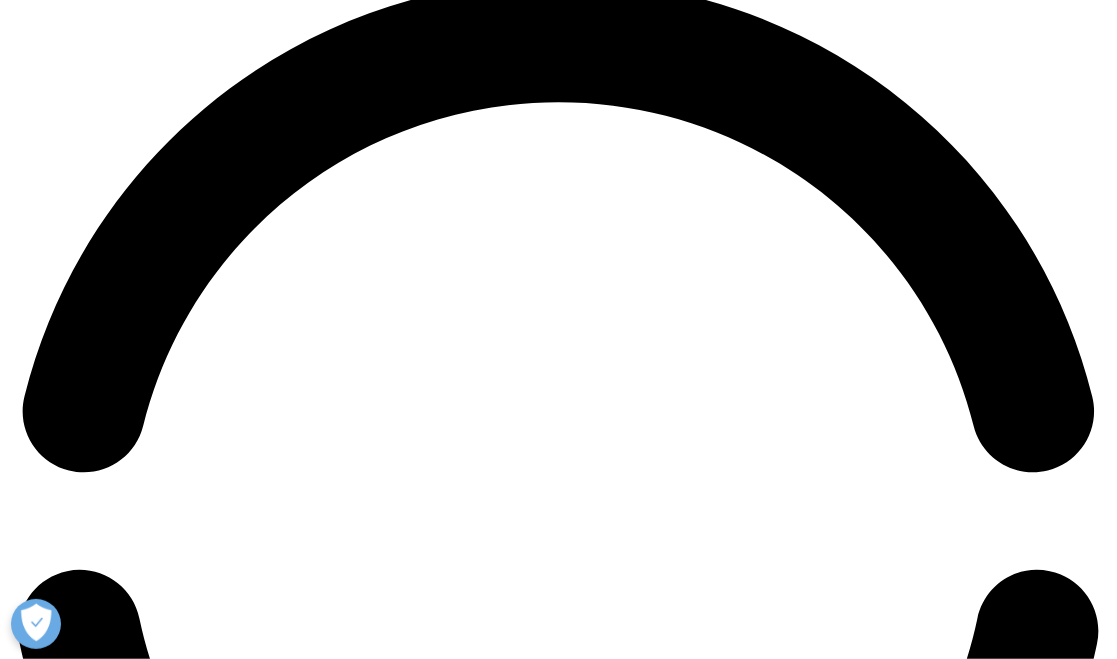 scroll, scrollTop: 2258, scrollLeft: 0, axis: vertical 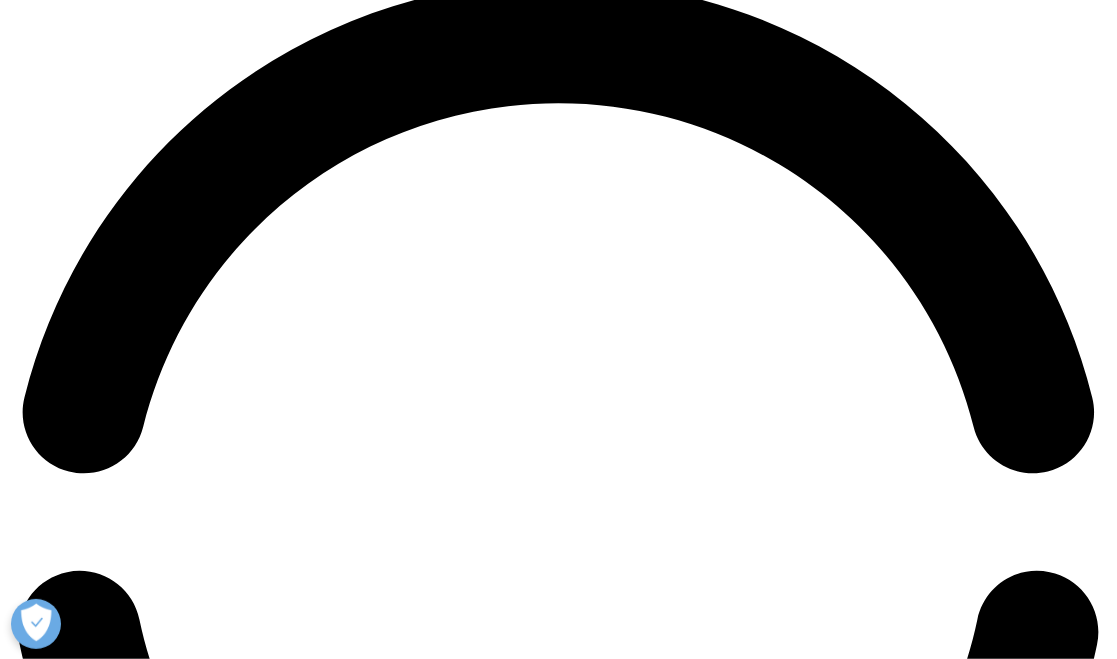 drag, startPoint x: 198, startPoint y: 321, endPoint x: 311, endPoint y: 343, distance: 115.12167 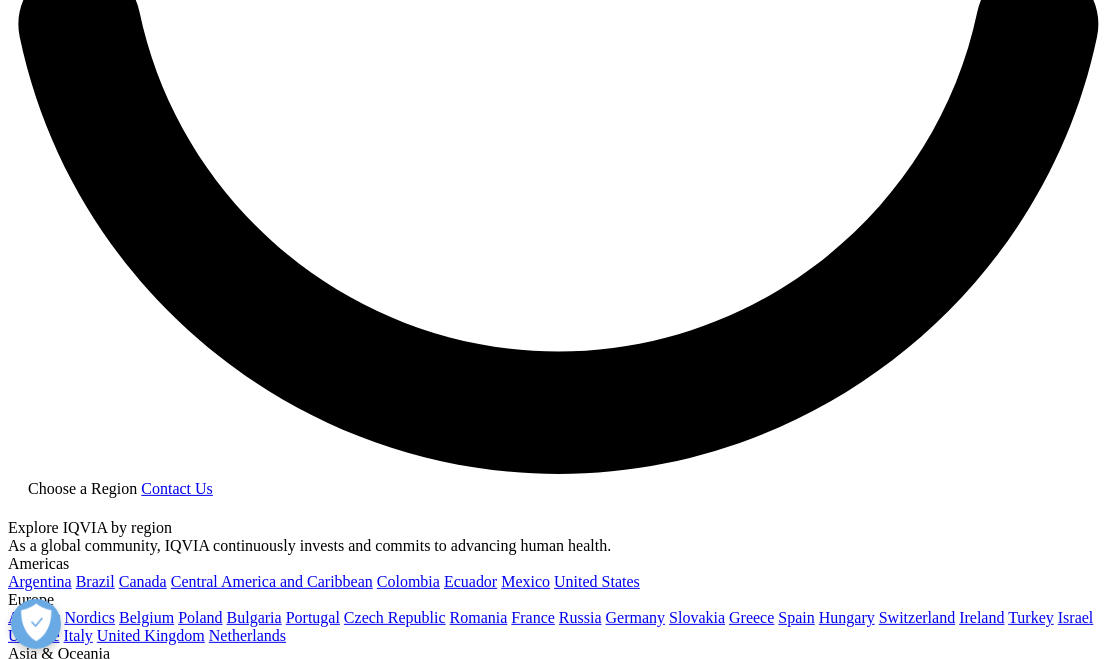 scroll, scrollTop: 3010, scrollLeft: 0, axis: vertical 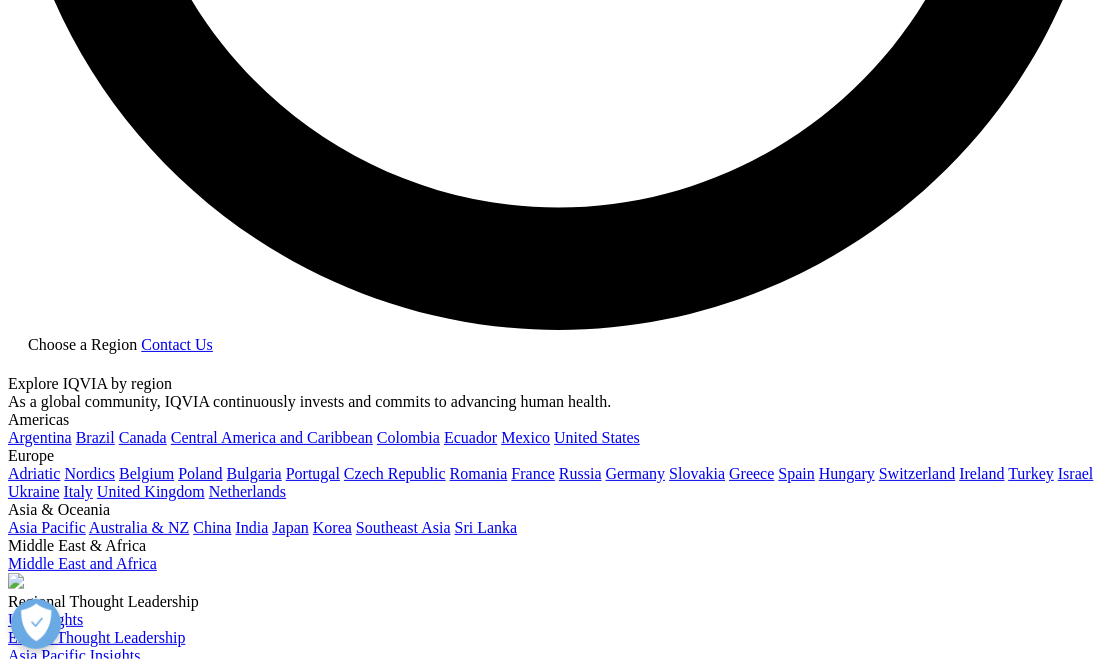 drag, startPoint x: 198, startPoint y: 315, endPoint x: 501, endPoint y: 326, distance: 303.19962 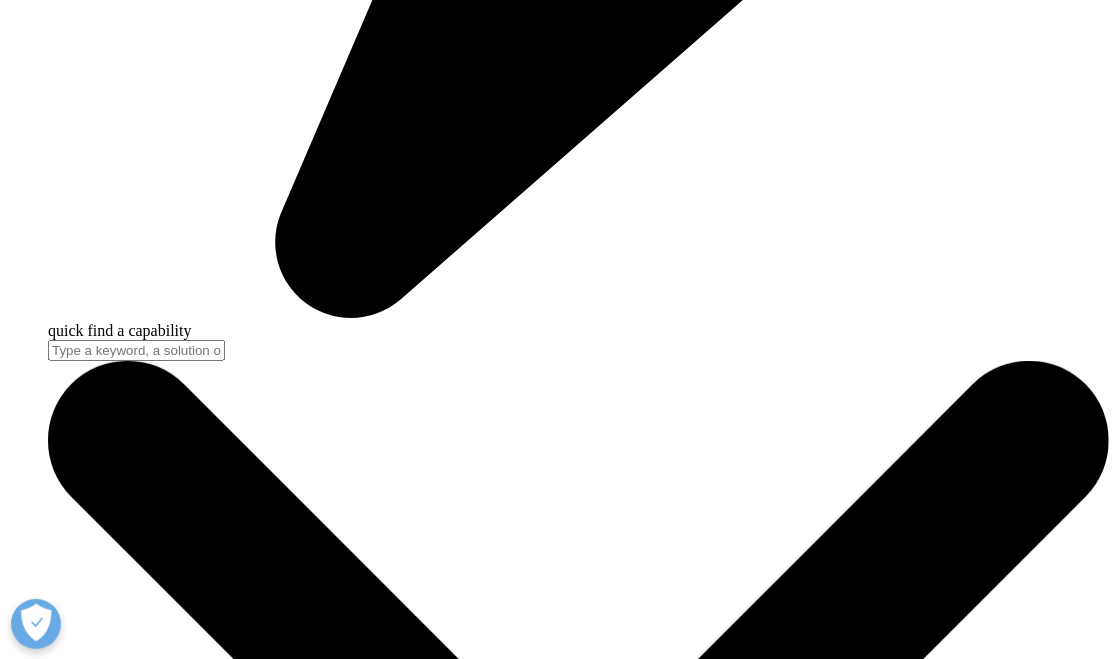 scroll, scrollTop: 4660, scrollLeft: 0, axis: vertical 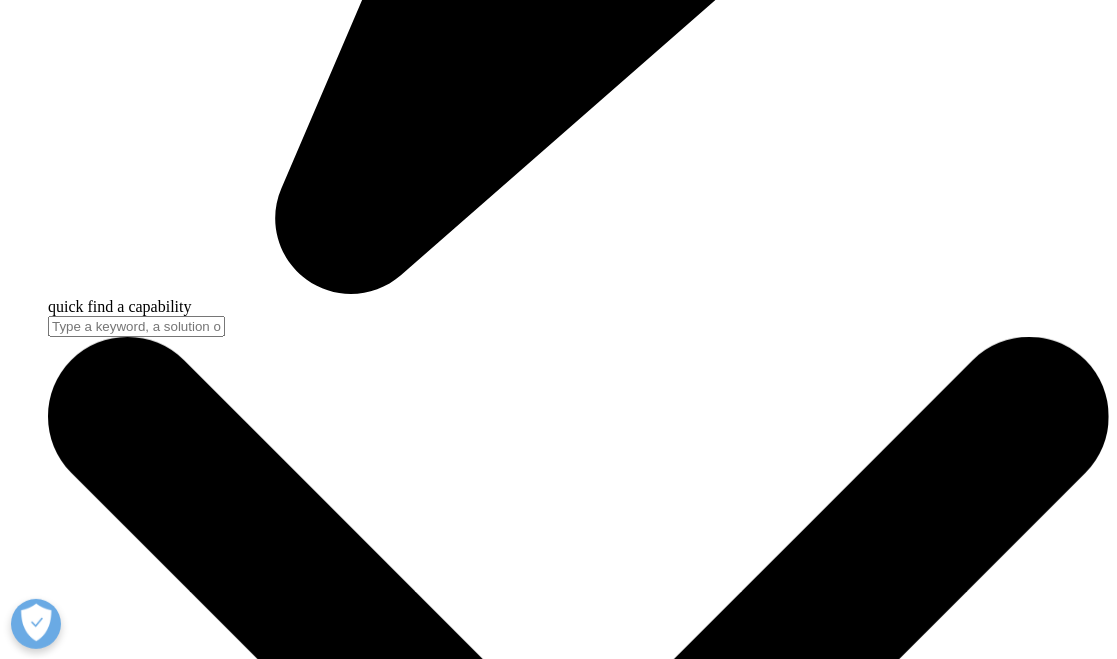 drag, startPoint x: 325, startPoint y: 324, endPoint x: 658, endPoint y: 314, distance: 333.15012 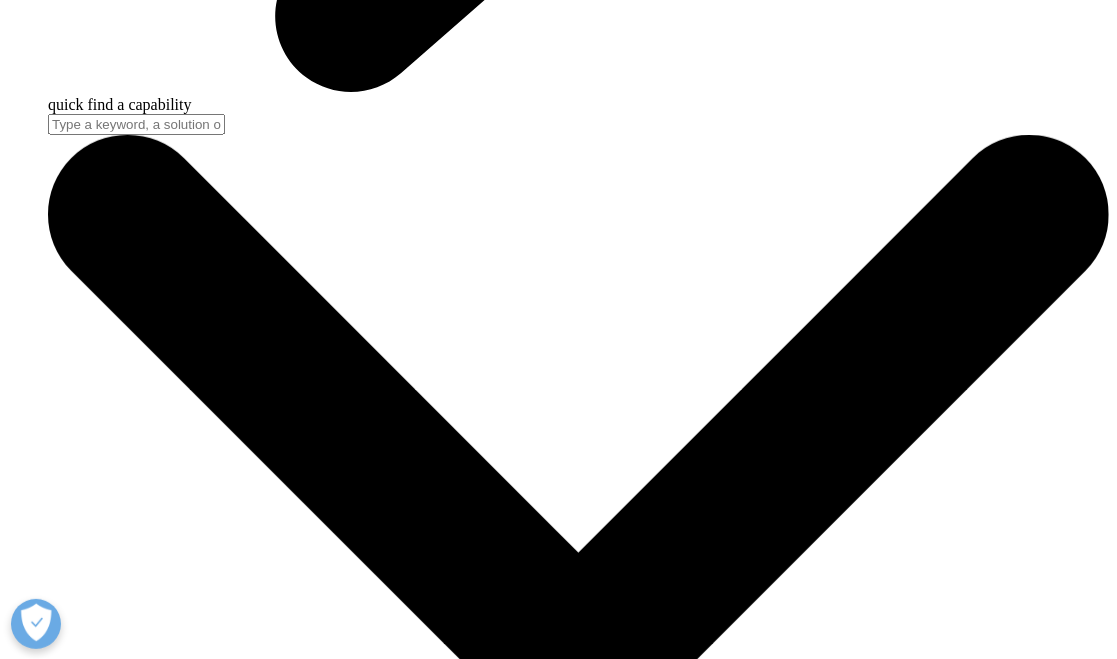 scroll, scrollTop: 4878, scrollLeft: 0, axis: vertical 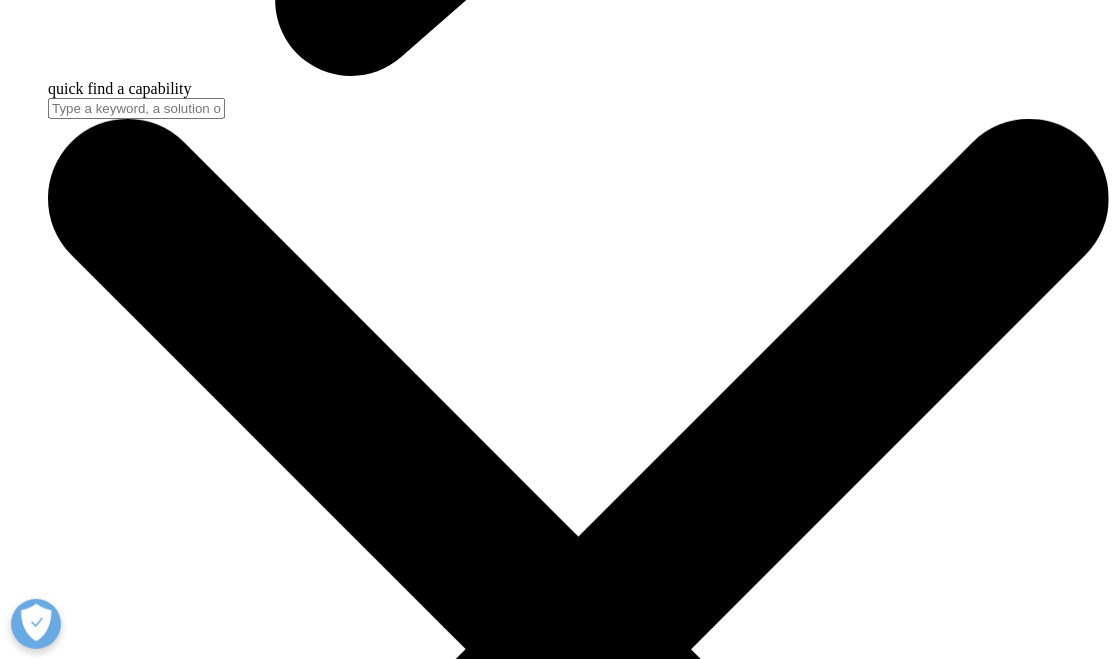 click on "Crowding : Multiple, novel oral therapies will launch in next 3-5 years, giving payers choice to extract favourable conditions for reimbursement and granting access, which could erode the size of the commercial opportunity. This will further intensify the already fierce inter- and intra-class competition that is present in many immunology indications today." at bounding box center (578, 26092) 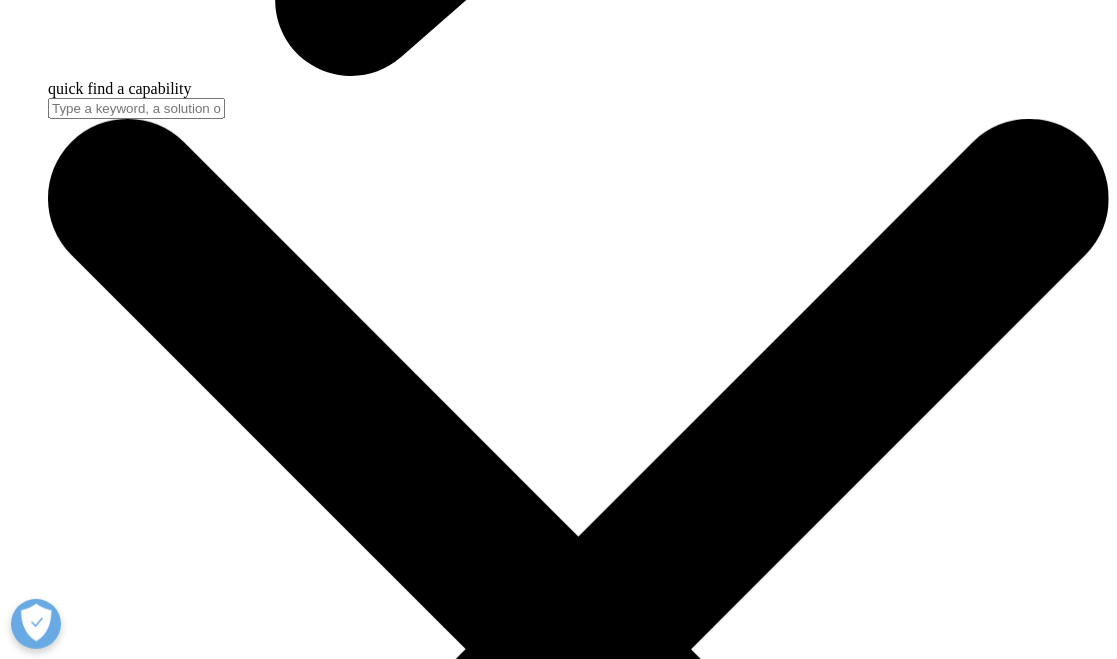 click on "Crowding : Multiple, novel oral therapies will launch in next 3-5 years, giving payers choice to extract favourable conditions for reimbursement and granting access, which could erode the size of the commercial opportunity. This will further intensify the already fierce inter- and intra-class competition that is present in many immunology indications today." at bounding box center (578, 26092) 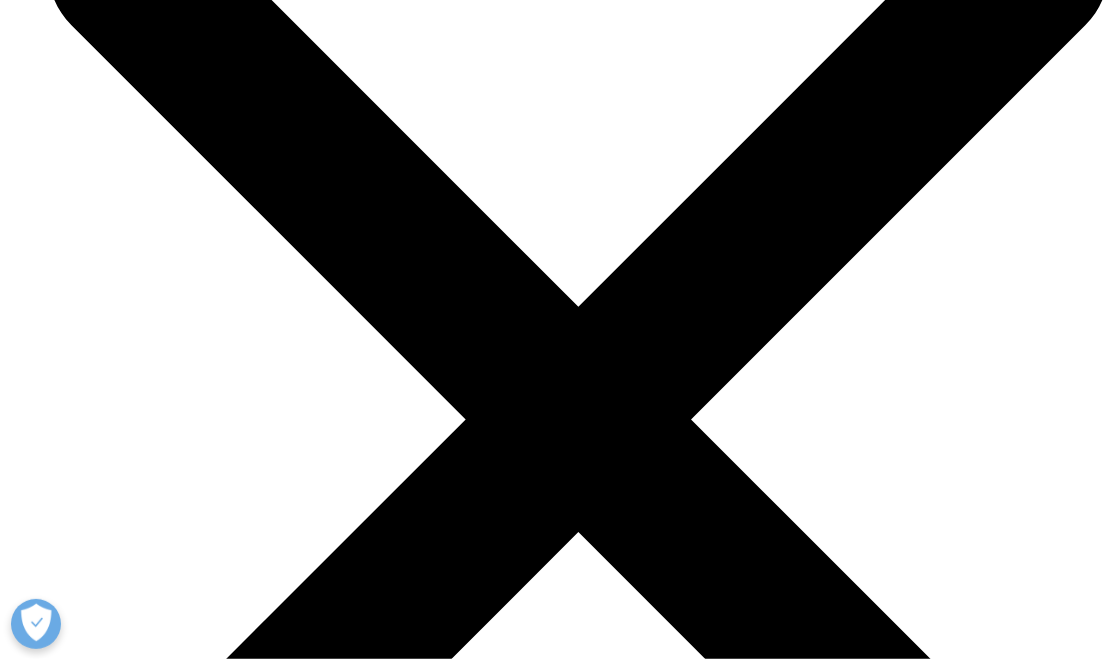 scroll, scrollTop: 5201, scrollLeft: 0, axis: vertical 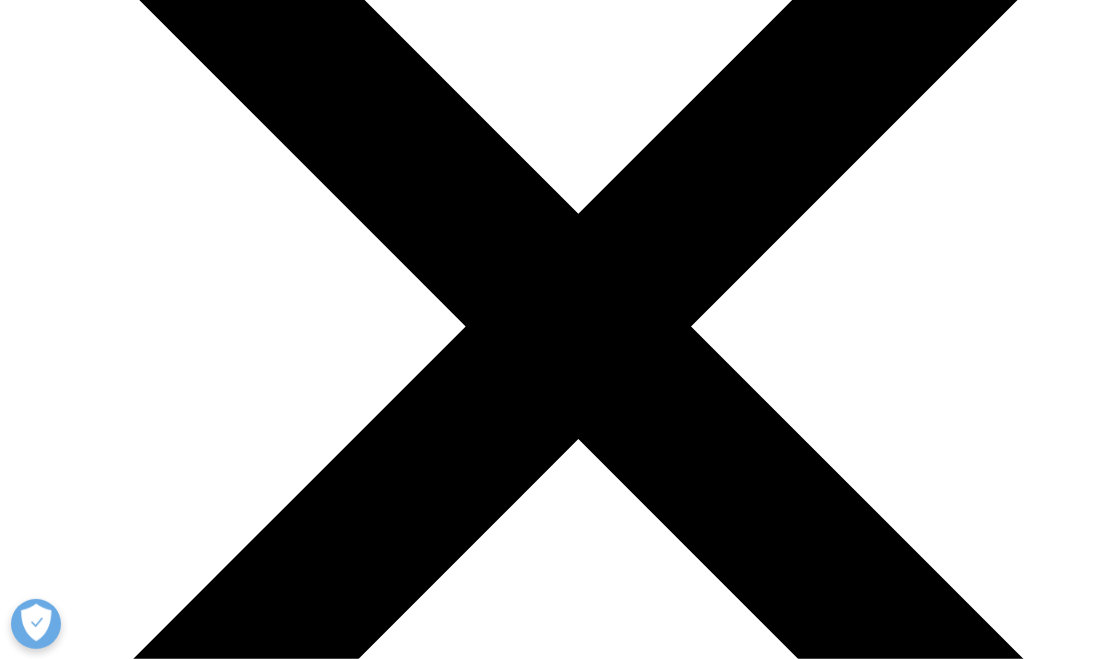drag, startPoint x: 445, startPoint y: 257, endPoint x: 442, endPoint y: 280, distance: 23.194826 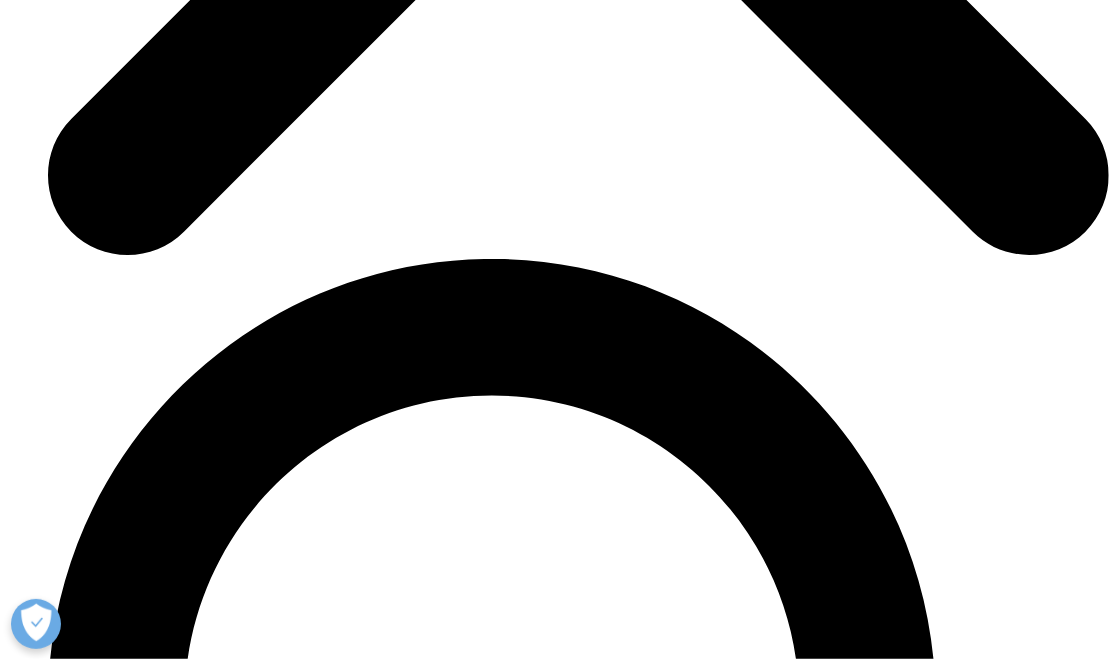 scroll, scrollTop: 6245, scrollLeft: 0, axis: vertical 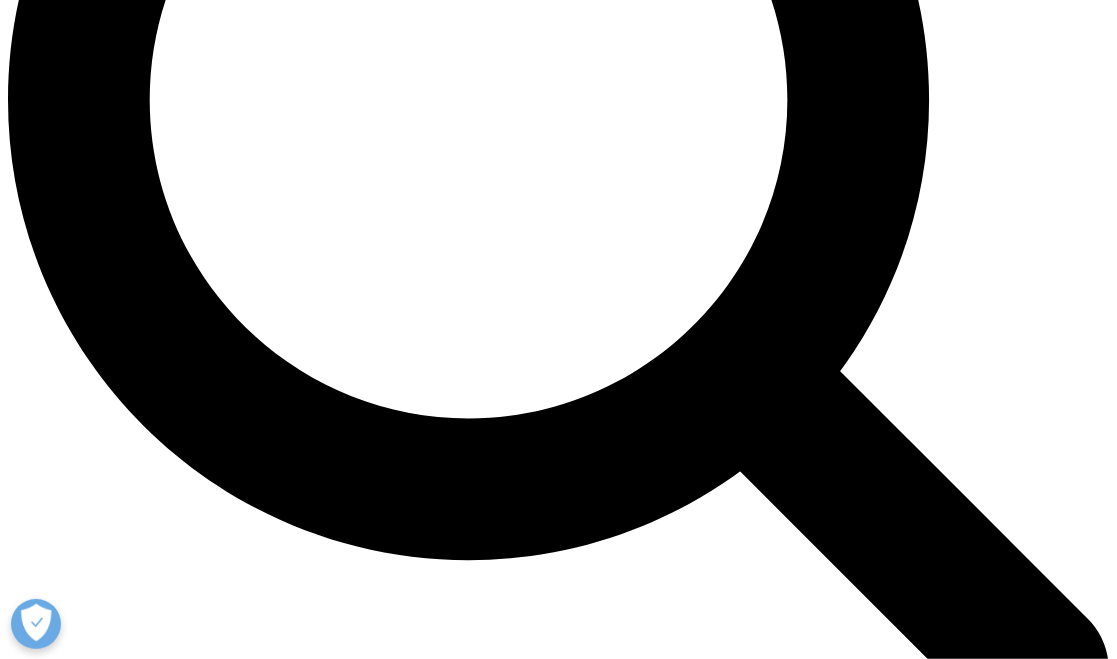 click on "Marketed oral targeted therapies utilise four mechanisms of action (MoAs) that target inflammatory pathways via modulation of phosphodiesterase 4 (PDE4), Janus kinases (JAKs), tyrosine kinase 2 (TYK2) or sphingosine 1-phosphate (S1P). Importantly, each of these MoAs is approved for specific immunology indication(s), not across all of immunology, with JAK inhibitors proving the most versatile." at bounding box center (558, 19531) 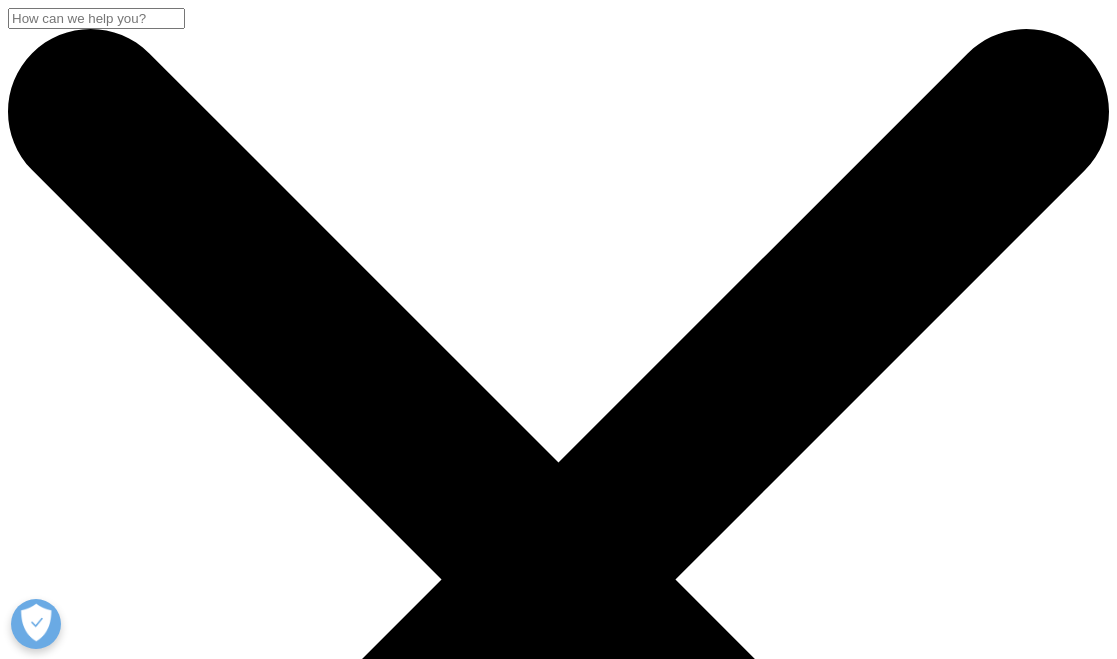 scroll, scrollTop: 0, scrollLeft: 0, axis: both 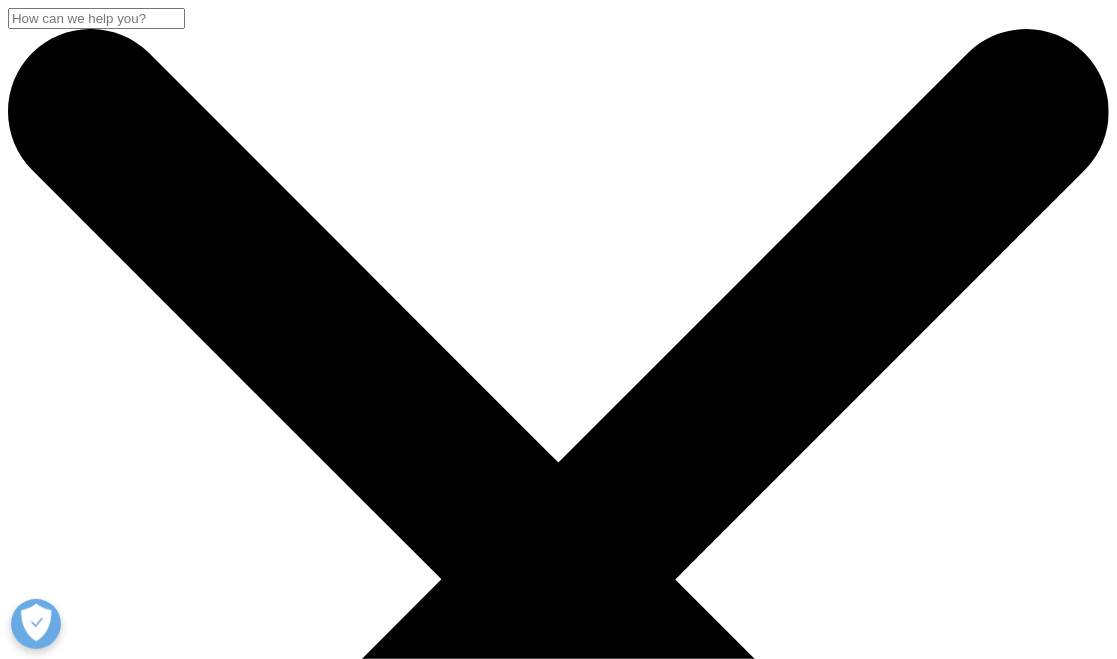 drag, startPoint x: 74, startPoint y: 266, endPoint x: 856, endPoint y: 335, distance: 785.0382 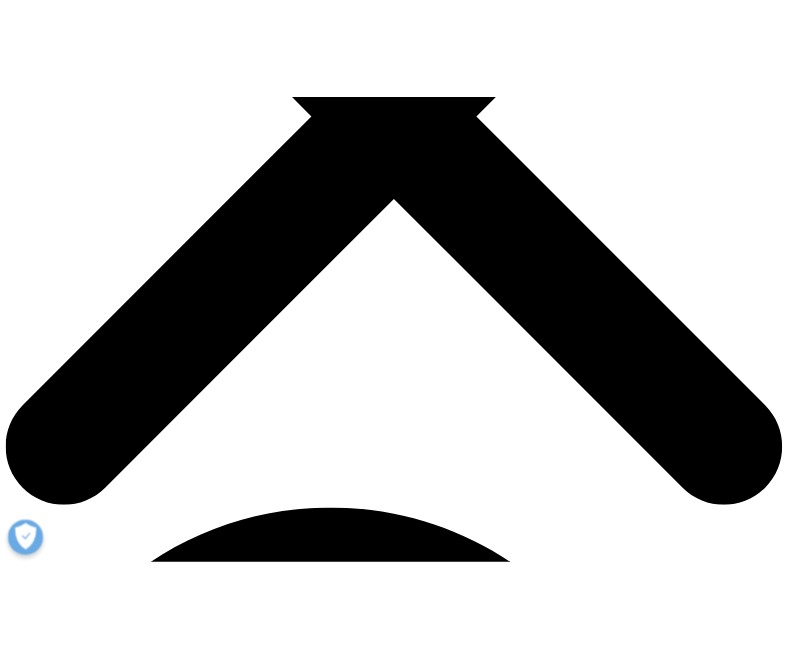 scroll, scrollTop: 457, scrollLeft: 0, axis: vertical 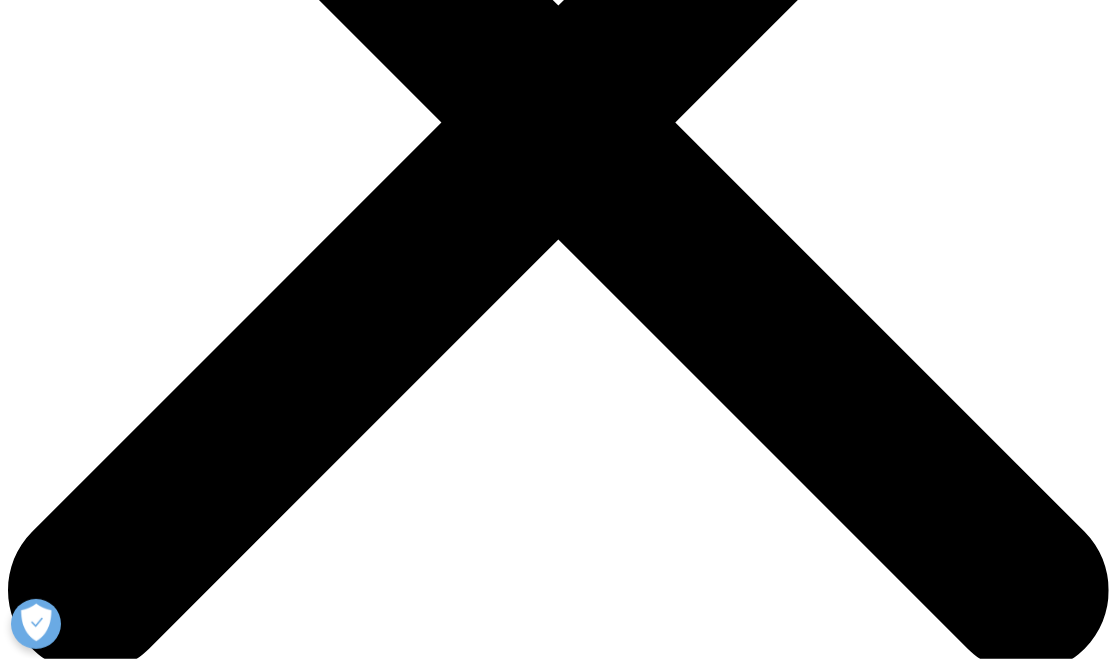 click on "Topical therapies have a long history as cornerstone treatments for immune-mediated skin diseases, such as psoriasis and atopic dermatitis. They are the go-to, often first-line option for many patients, especially those with mild-to-moderate disease affecting only a small area of their body.
The topicals segment represents about 5% of the combined value of the global markets for prescription medicines for psoriasis and atopic dermatitis, which are dominated by systemic, biologic therapies, and is worth $3 billion, at ex-manufacturer prices, based on IQVIA MIDAS MAT Q2/2024. Mainstay topical therapies include emollients and steroid creams, which aim to restore the skin barrier function and microbiome, and reduce inflammation and pruritus.
Table 1:  Approvals of novel topicals since 2020
Brand (molecule)
MoA
First approval/[COUNTRY]
Indications
JAK" at bounding box center [558, 21782] 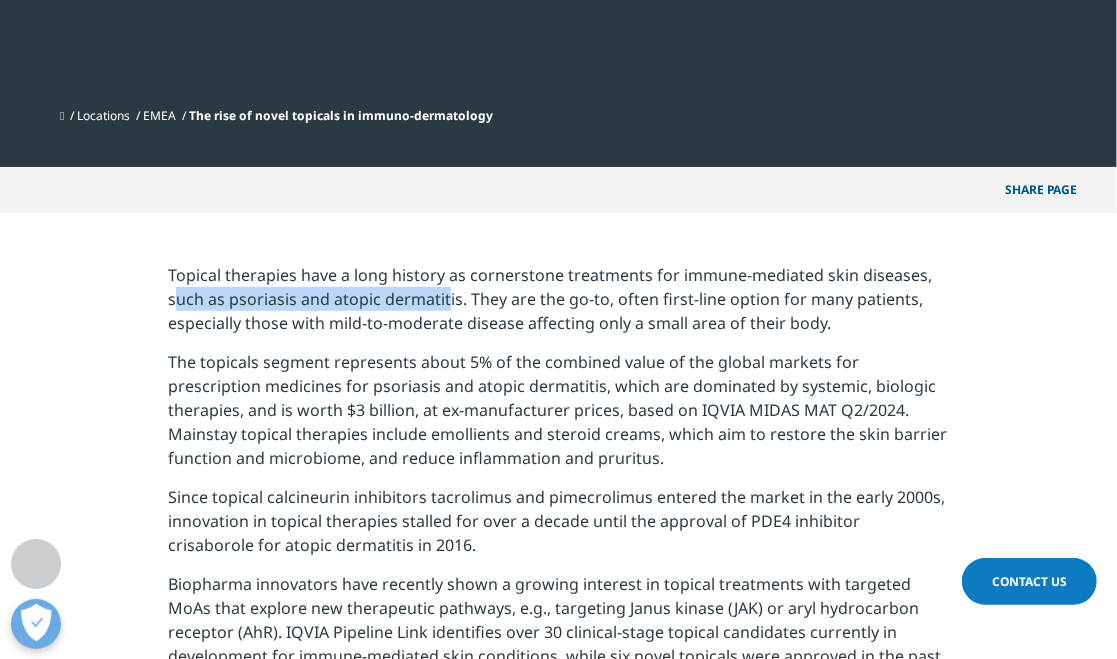 click on "Topical therapies have a long history as cornerstone treatments for immune-mediated skin diseases, such as psoriasis and atopic dermatitis. They are the go-to, often first-line option for many patients, especially those with mild-to-moderate disease affecting only a small area of their body.
The topicals segment represents about 5% of the combined value of the global markets for prescription medicines for psoriasis and atopic dermatitis, which are dominated by systemic, biologic therapies, and is worth $3 billion, at ex-manufacturer prices, based on IQVIA MIDAS MAT Q2/2024. Mainstay topical therapies include emollients and steroid creams, which aim to restore the skin barrier function and microbiome, and reduce inflammation and pruritus.
Table 1:  Approvals of novel topicals since 2020
Brand (molecule)
MoA
First approval/[COUNTRY]
Indications
JAK" at bounding box center (558, 1856) 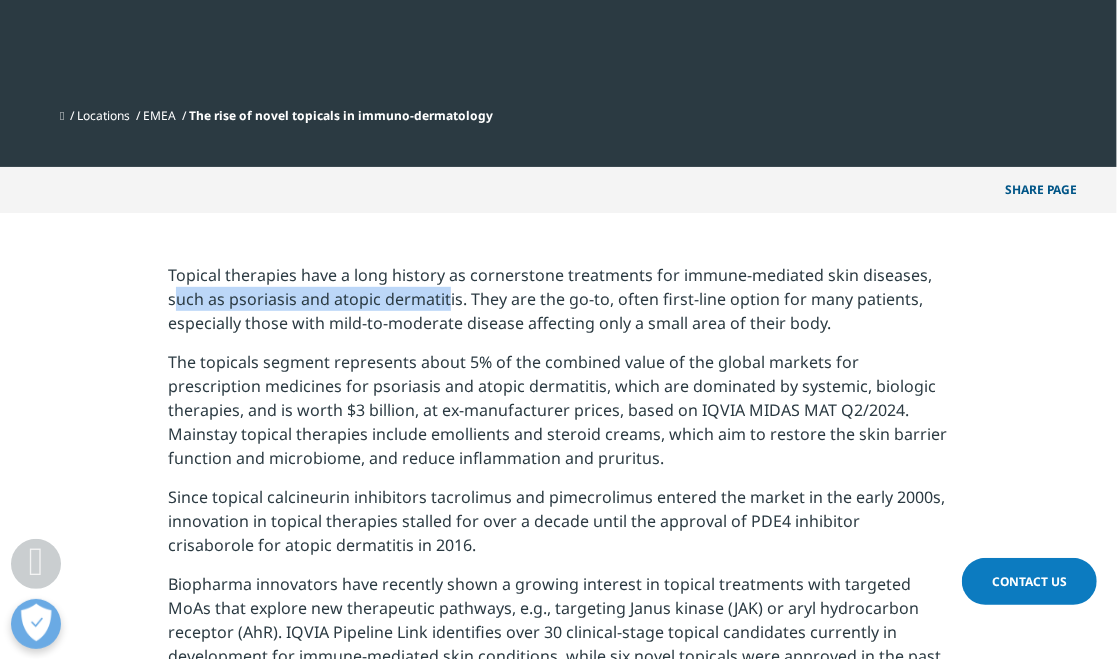click on "Topical therapies have a long history as cornerstone treatments for immune-mediated skin diseases, such as psoriasis and atopic dermatitis. They are the go-to, often first-line option for many patients, especially those with mild-to-moderate disease affecting only a small area of their body." at bounding box center [558, 306] 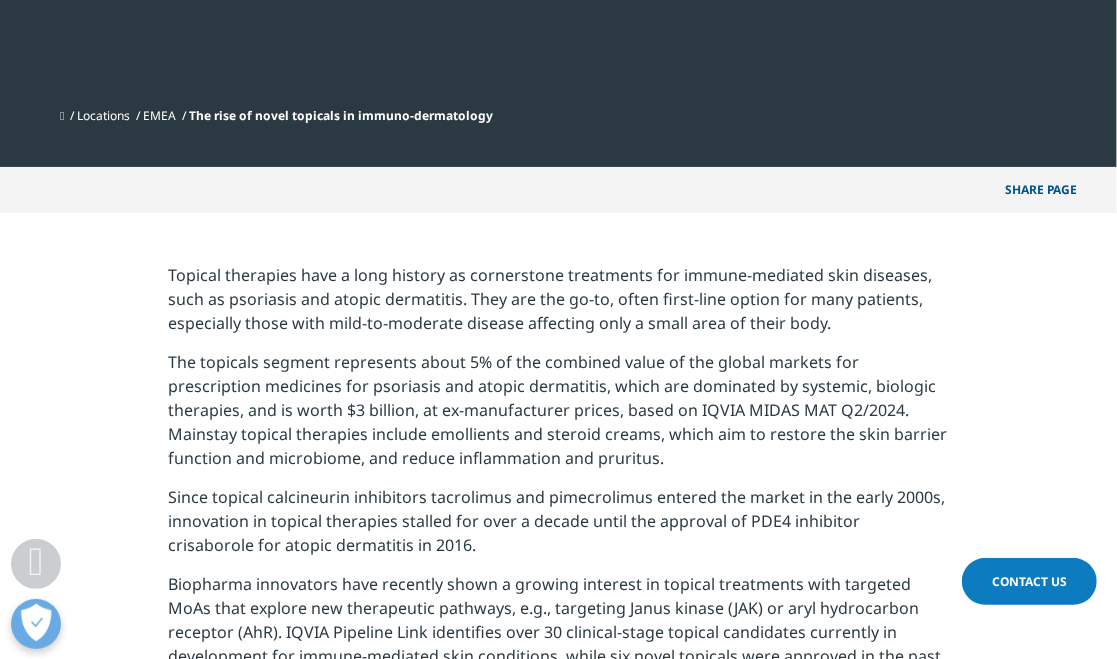 drag, startPoint x: 510, startPoint y: 301, endPoint x: 859, endPoint y: 332, distance: 350.37408 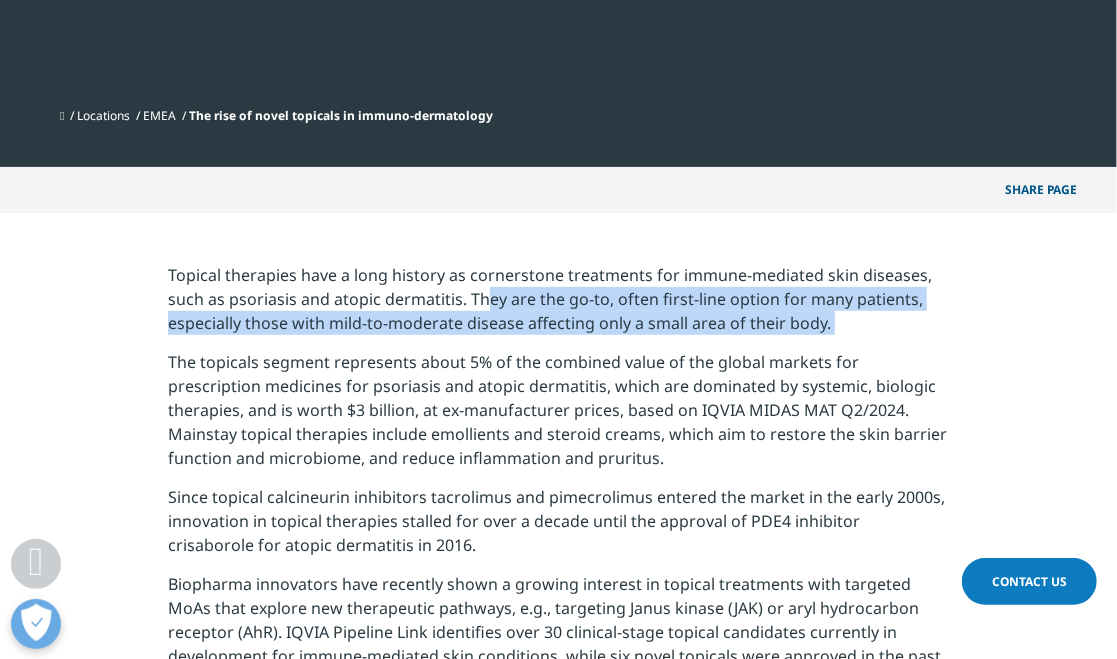 drag, startPoint x: 472, startPoint y: 306, endPoint x: 840, endPoint y: 351, distance: 370.74115 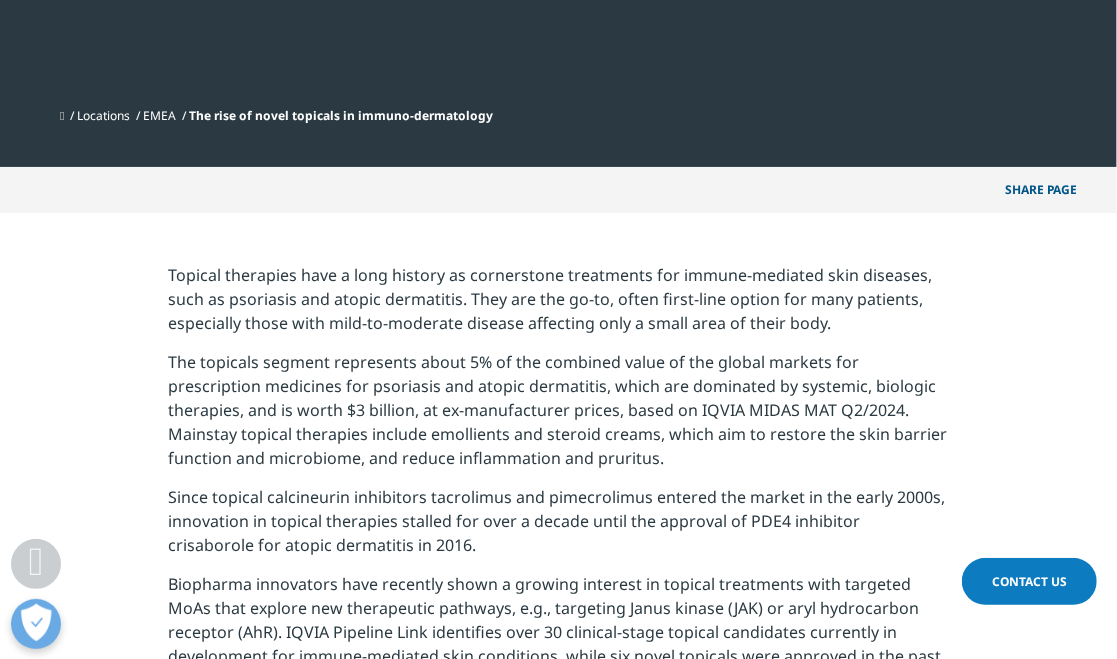 drag, startPoint x: 782, startPoint y: 364, endPoint x: 616, endPoint y: 313, distance: 173.65771 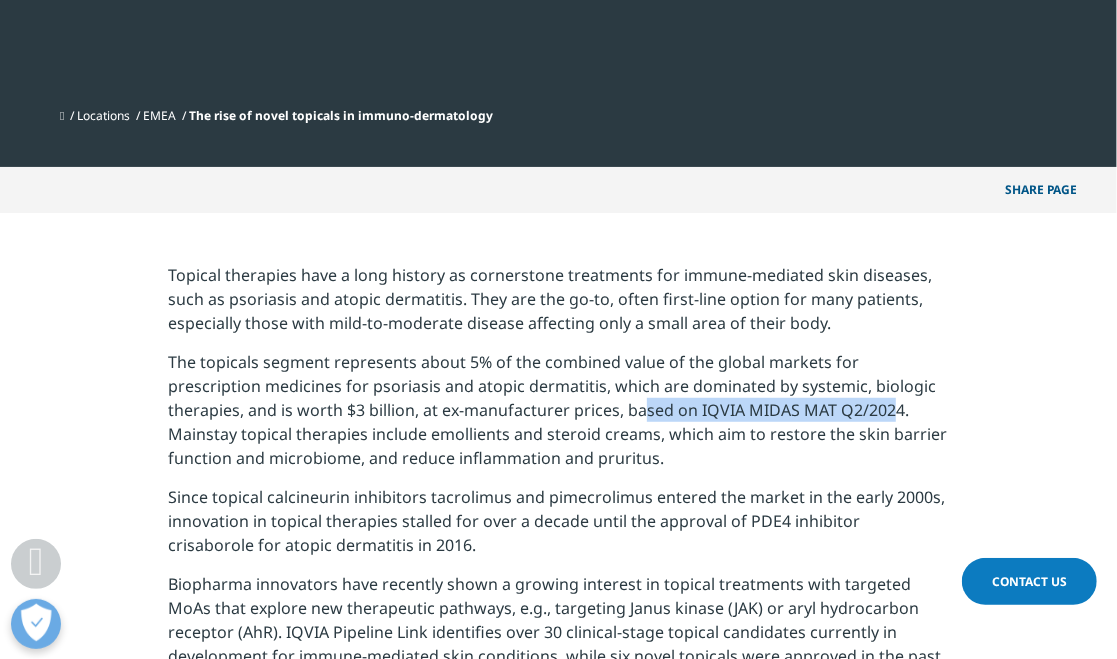 drag, startPoint x: 517, startPoint y: 409, endPoint x: 770, endPoint y: 408, distance: 253.00198 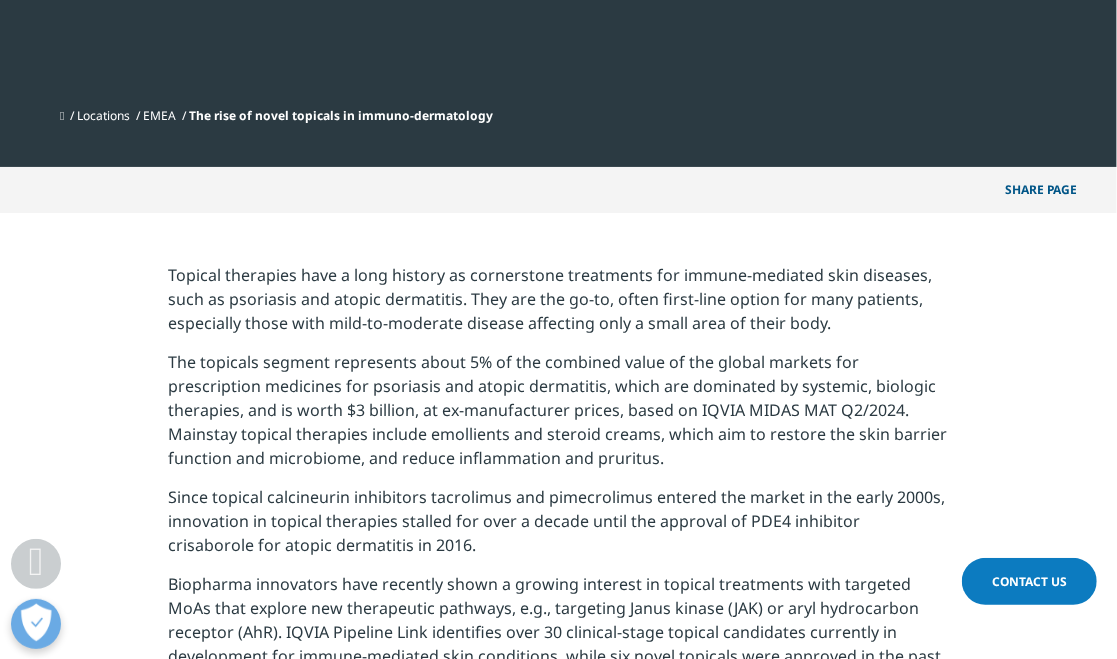 click on "Since topical calcineurin inhibitors tacrolimus and pimecrolimus entered the market in the early 2000s, innovation in topical therapies stalled for over a decade until the approval of PDE4 inhibitor crisaborole for atopic dermatitis in 2016." at bounding box center (558, 528) 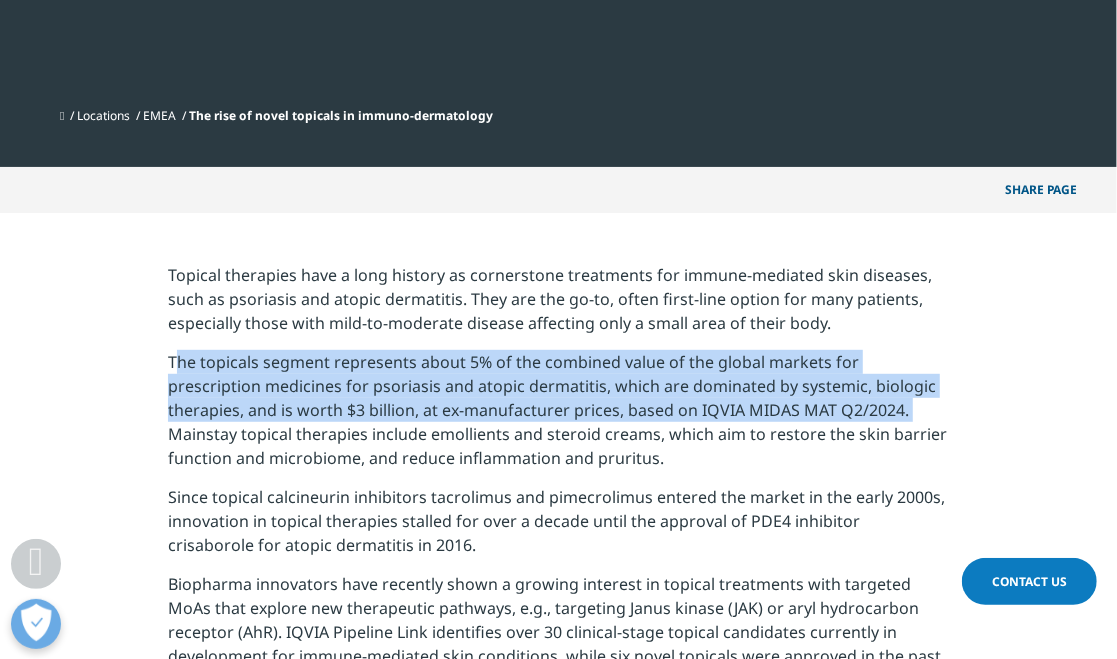 drag, startPoint x: 169, startPoint y: 368, endPoint x: 790, endPoint y: 410, distance: 622.41864 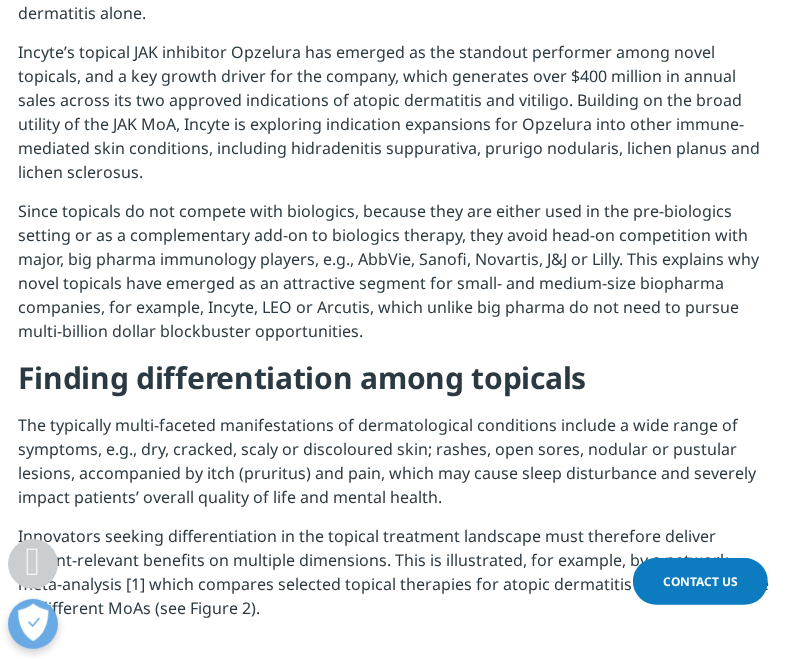 scroll, scrollTop: 2064, scrollLeft: 0, axis: vertical 